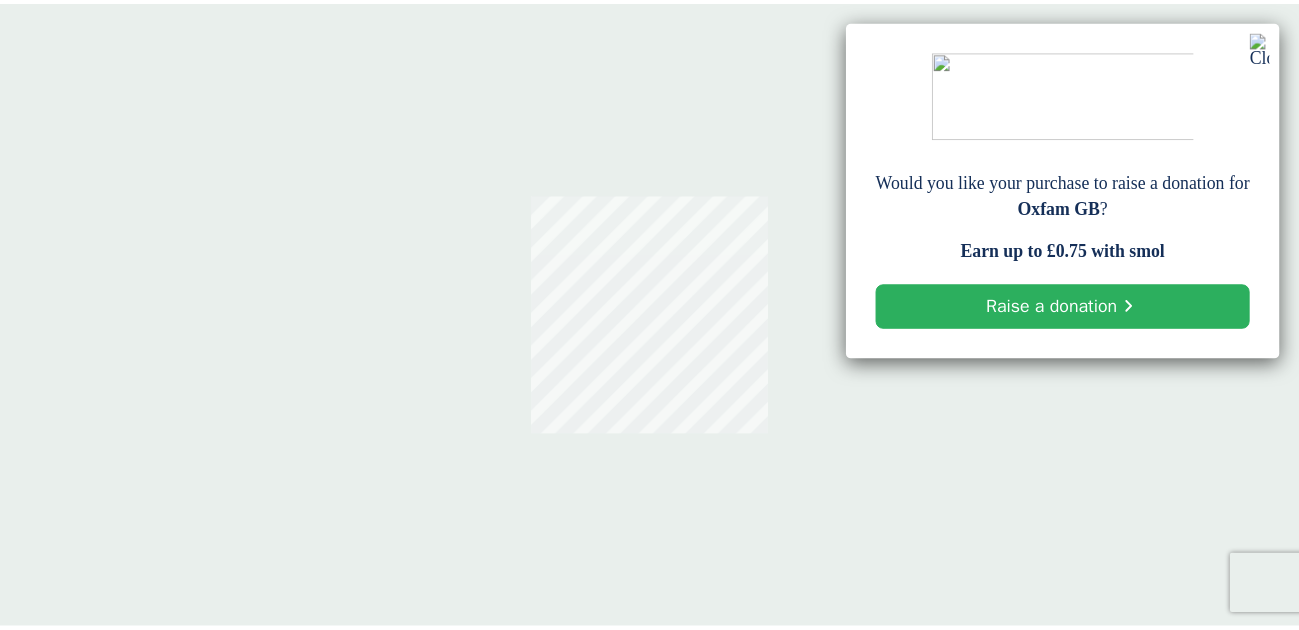 scroll, scrollTop: 0, scrollLeft: 0, axis: both 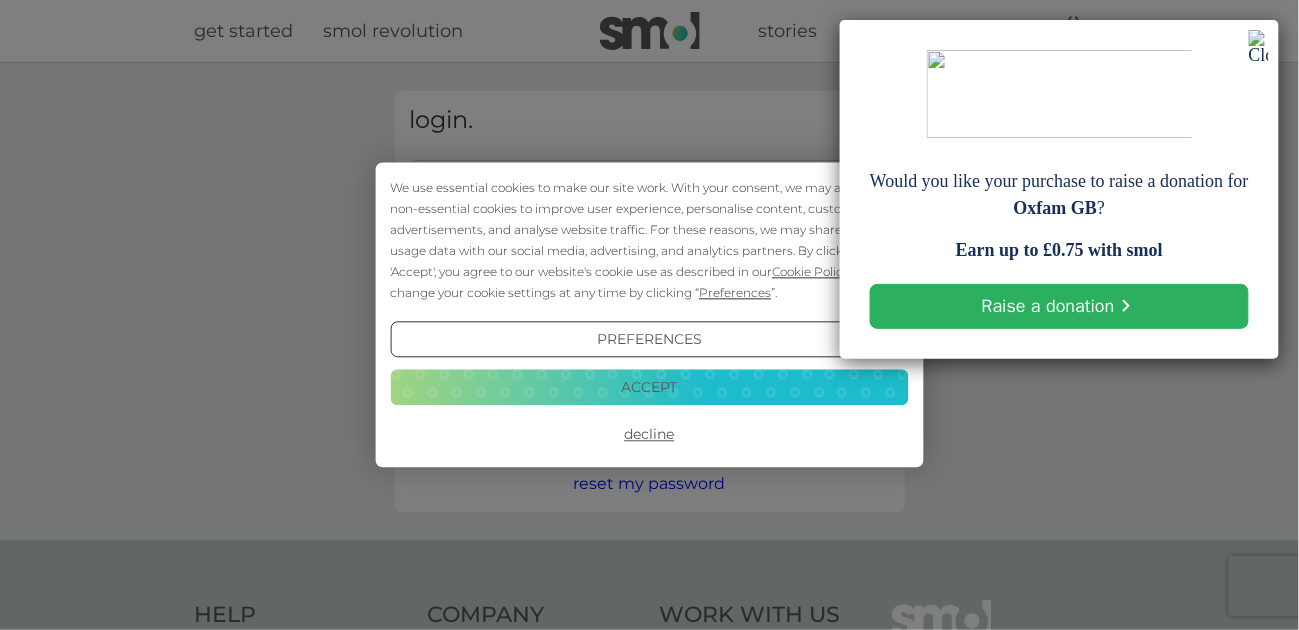 type on "nehoc.c@gmail.com" 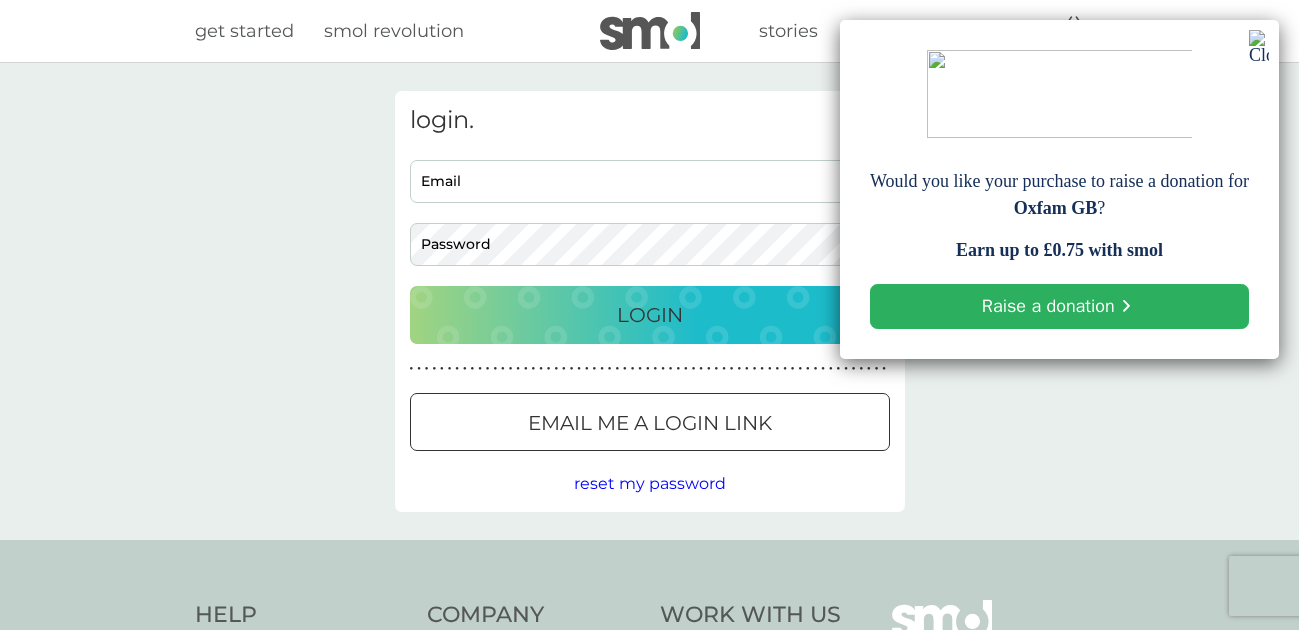 scroll, scrollTop: 0, scrollLeft: 0, axis: both 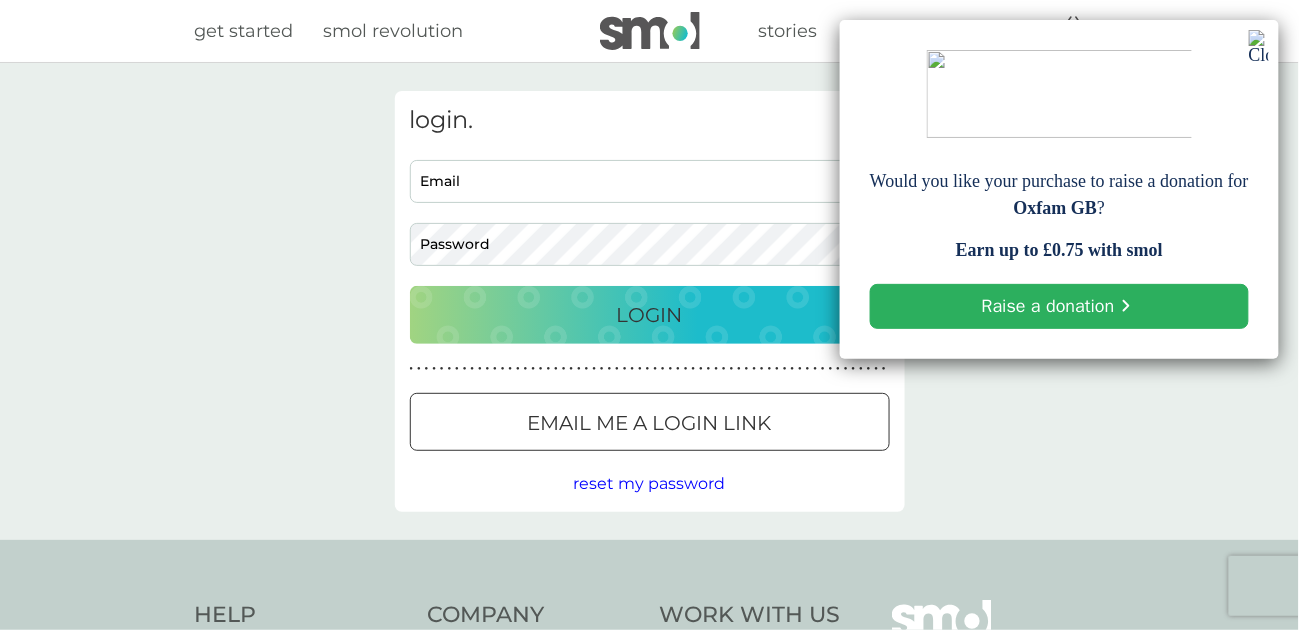 type on "nehoc.c@gmail.com" 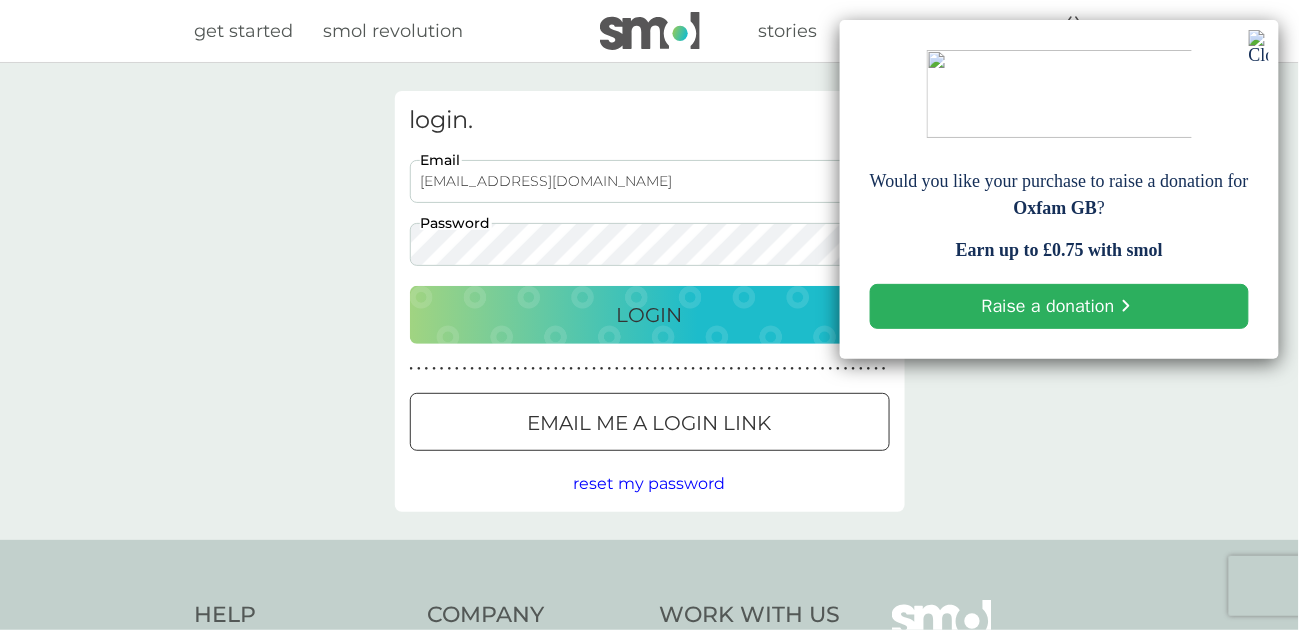 click on "Login" at bounding box center (650, 315) 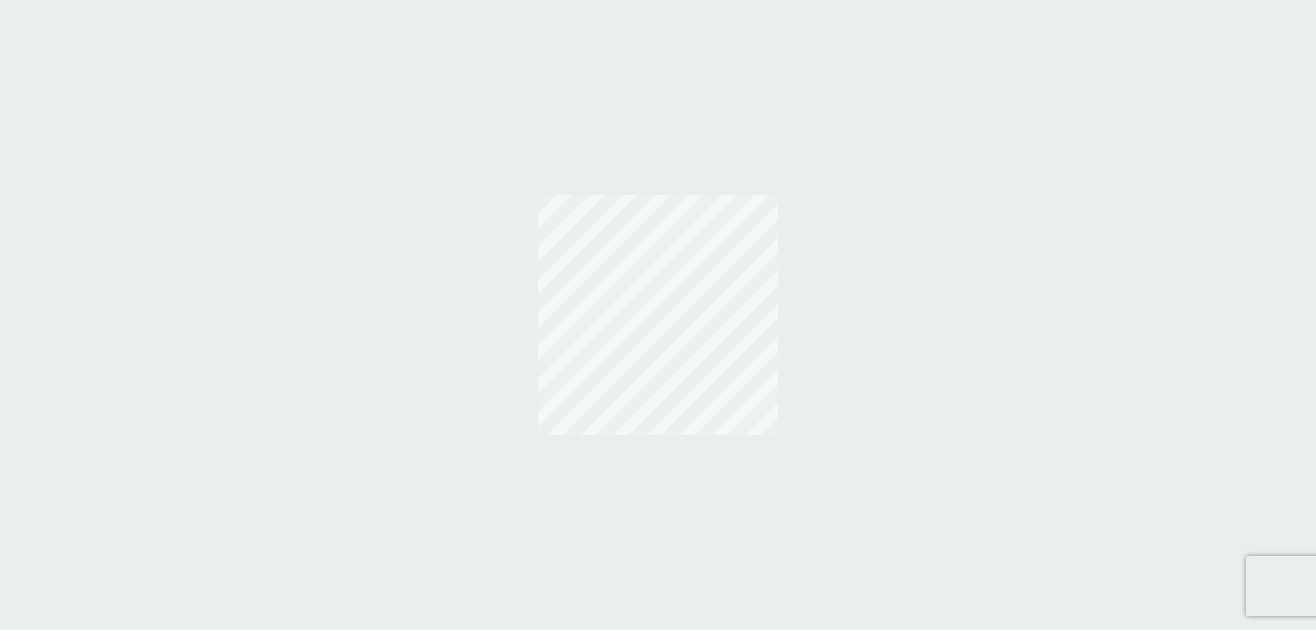 scroll, scrollTop: 0, scrollLeft: 0, axis: both 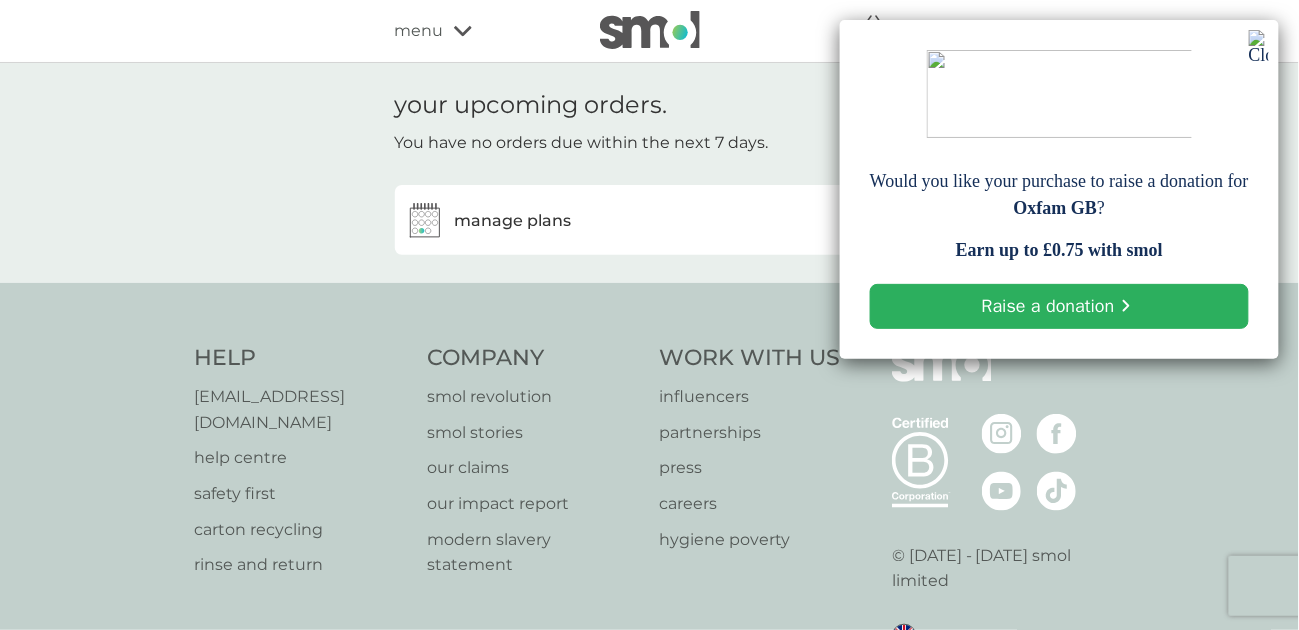 click at bounding box center [1259, 47] 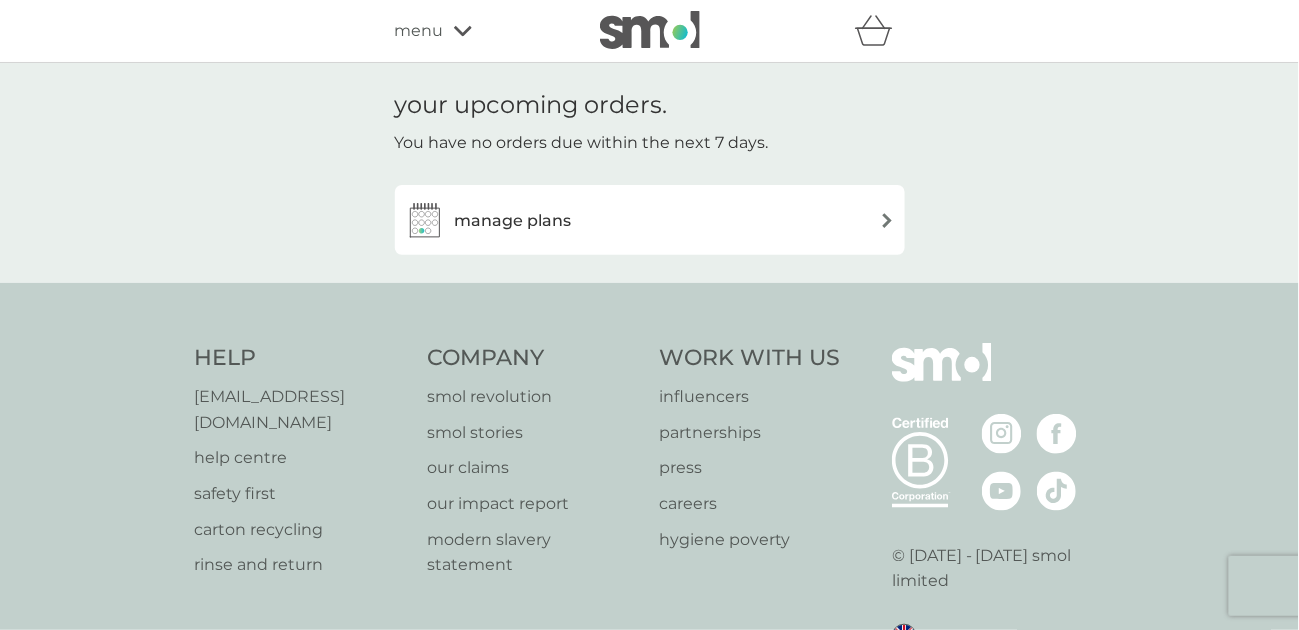 click on "manage plans" at bounding box center (513, 221) 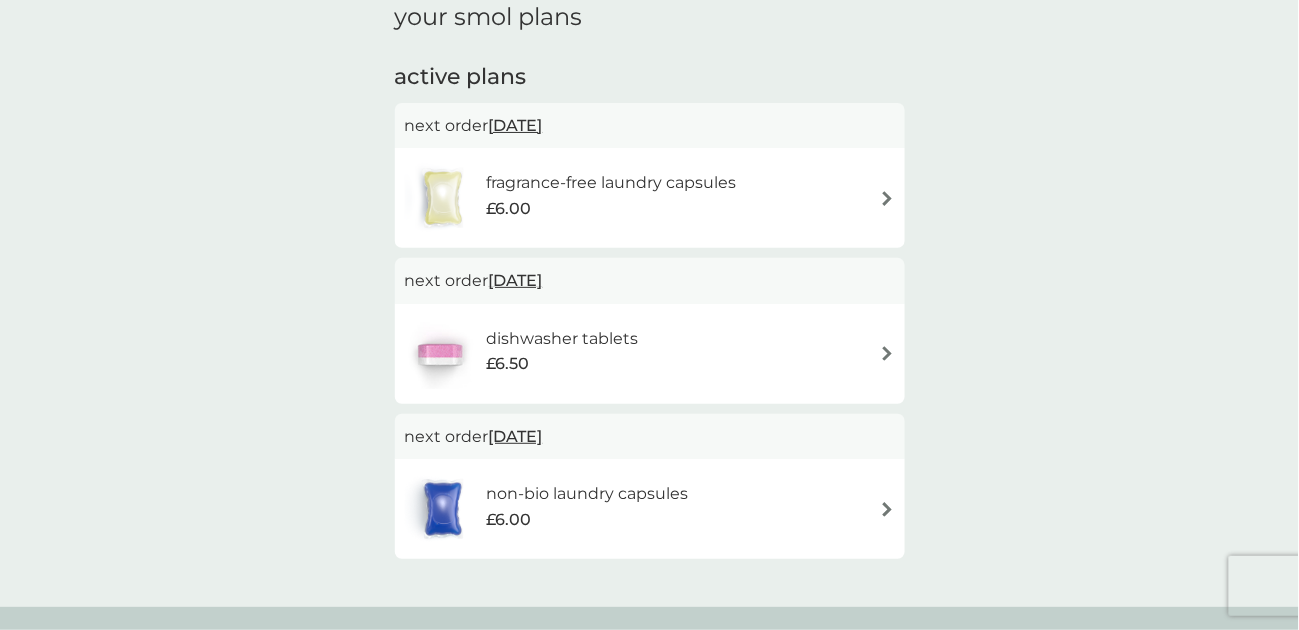 scroll, scrollTop: 89, scrollLeft: 0, axis: vertical 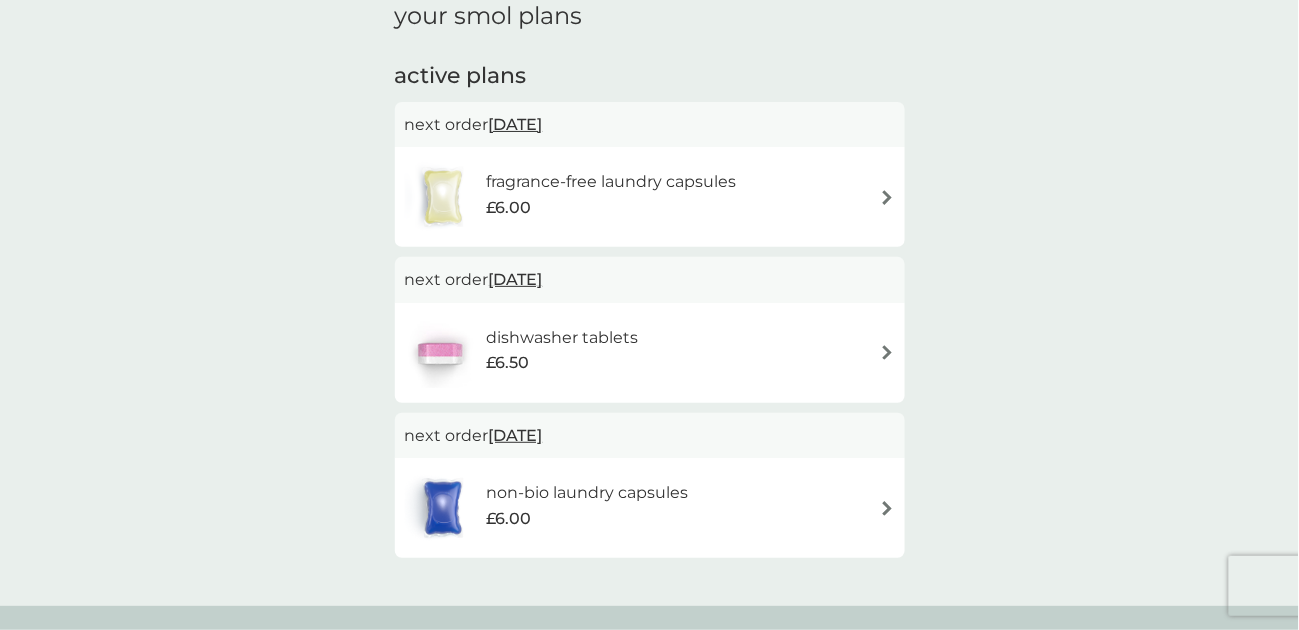 click at bounding box center (887, 508) 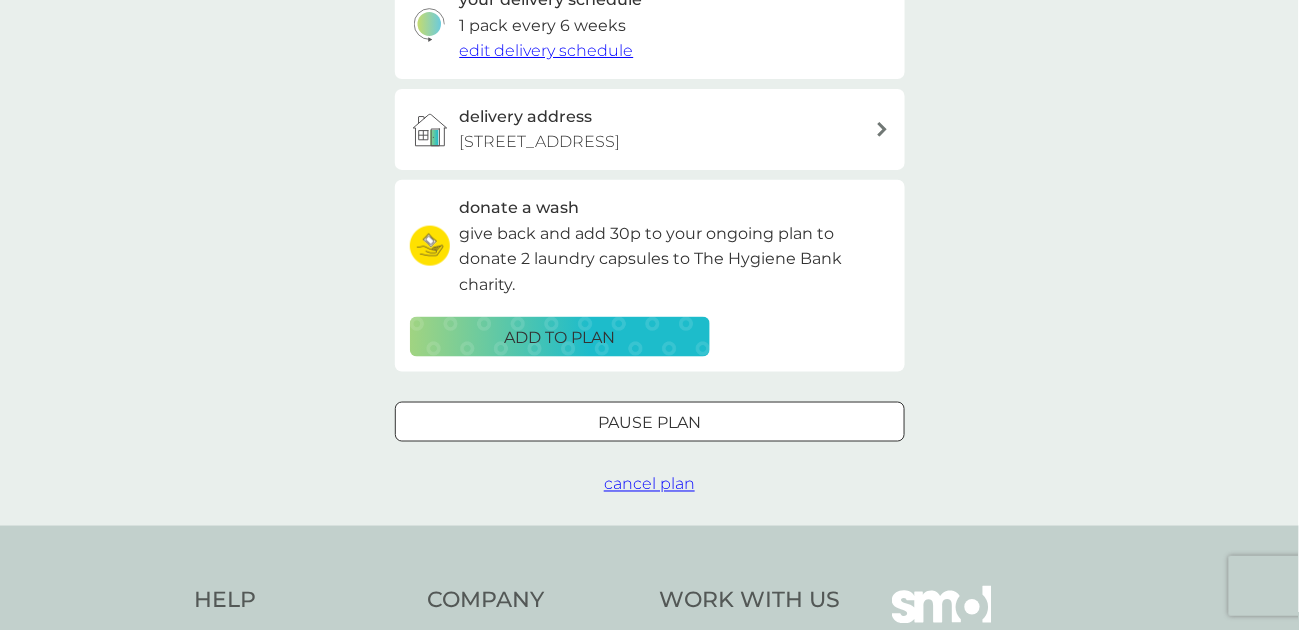 scroll, scrollTop: 573, scrollLeft: 0, axis: vertical 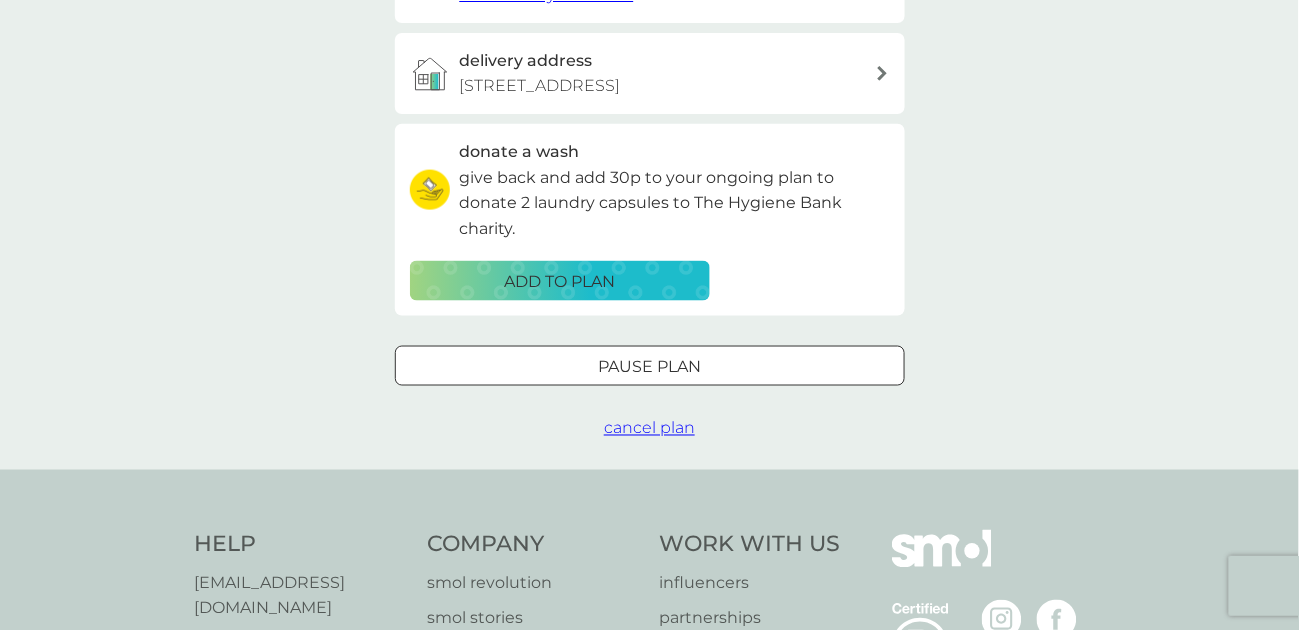 click on "cancel plan" at bounding box center [649, 428] 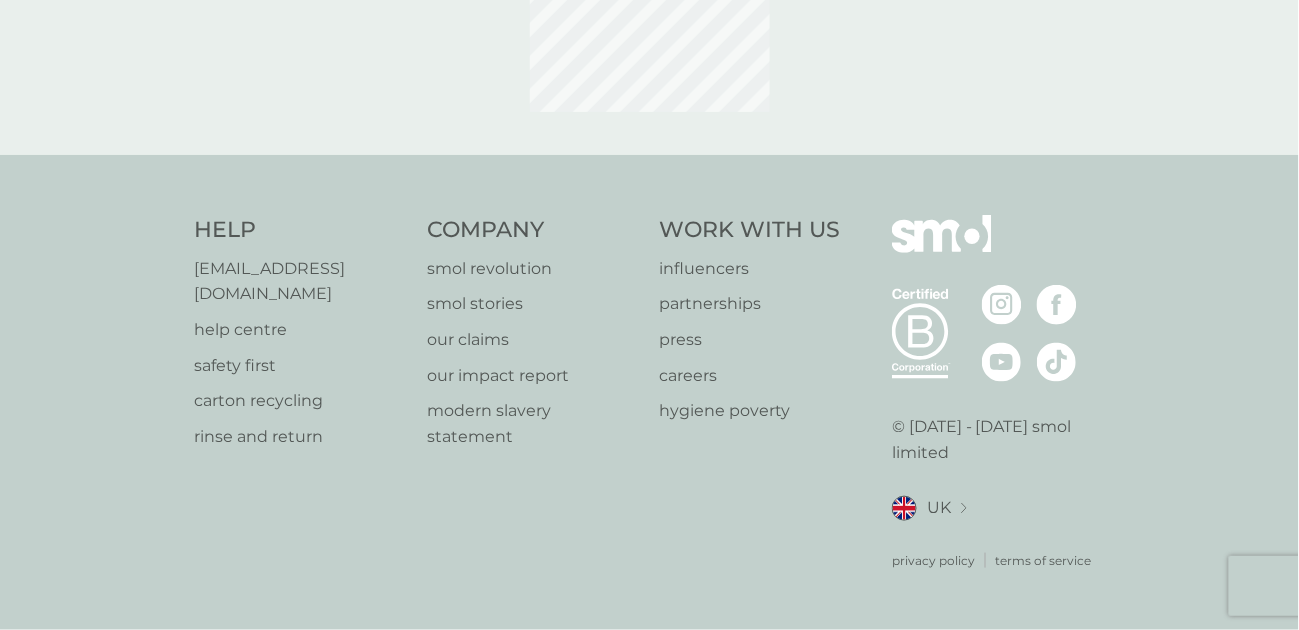 scroll, scrollTop: 0, scrollLeft: 0, axis: both 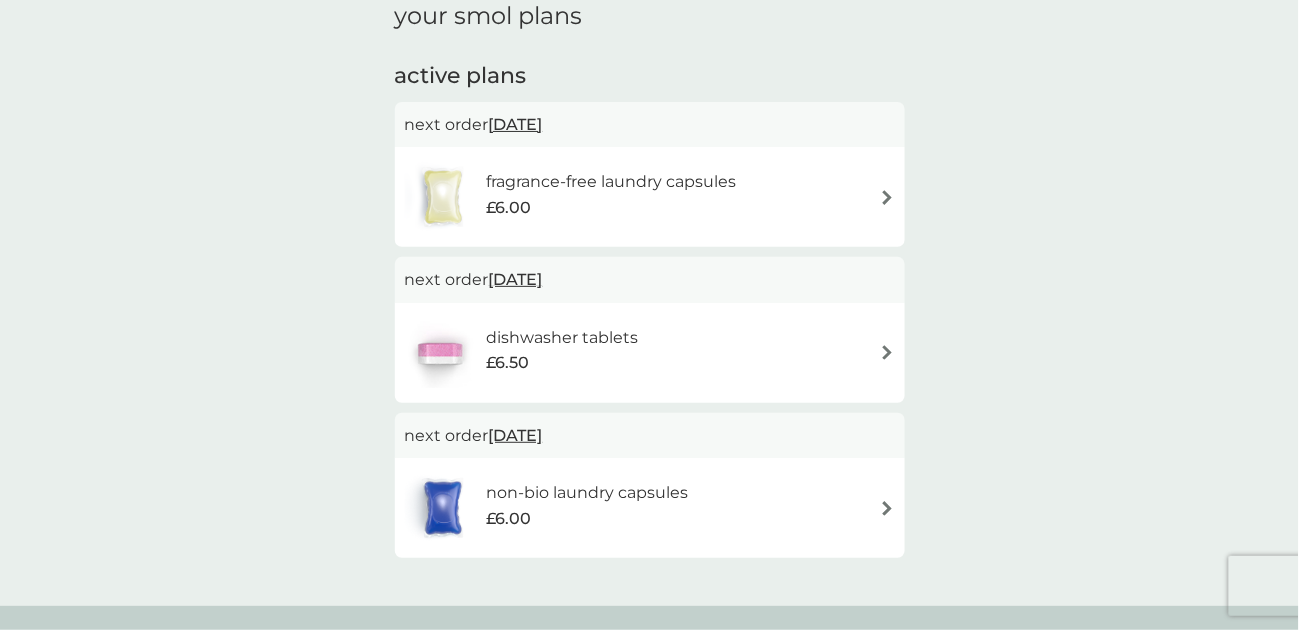click at bounding box center [887, 197] 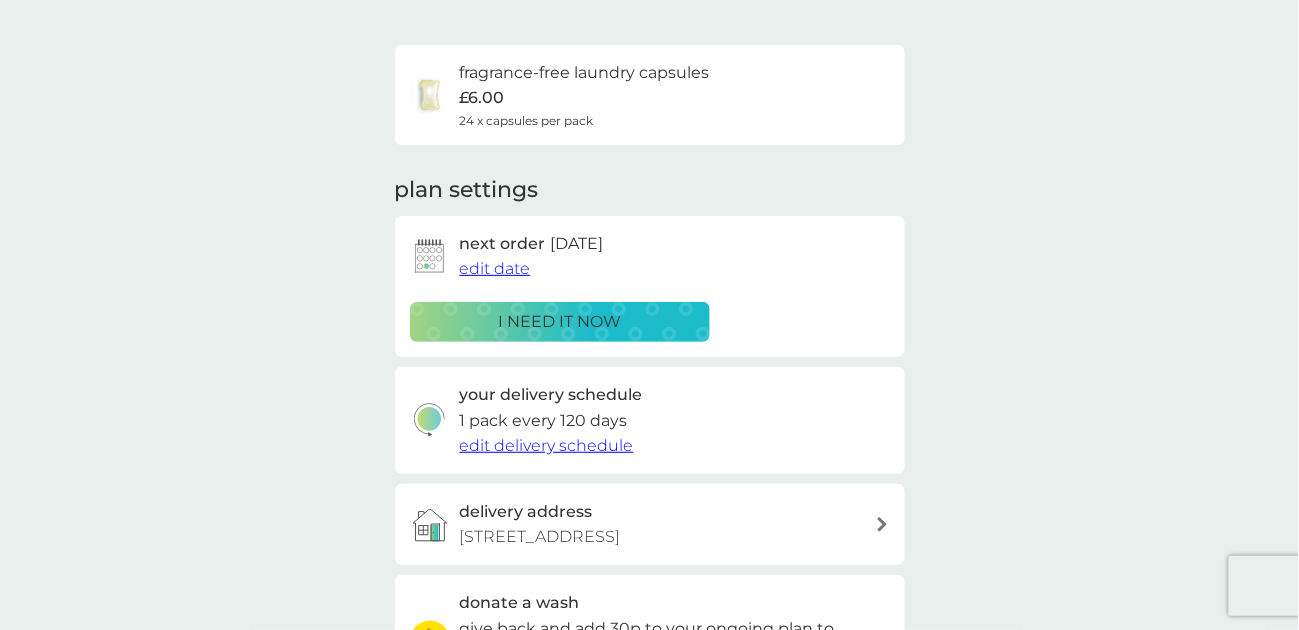 scroll, scrollTop: 123, scrollLeft: 0, axis: vertical 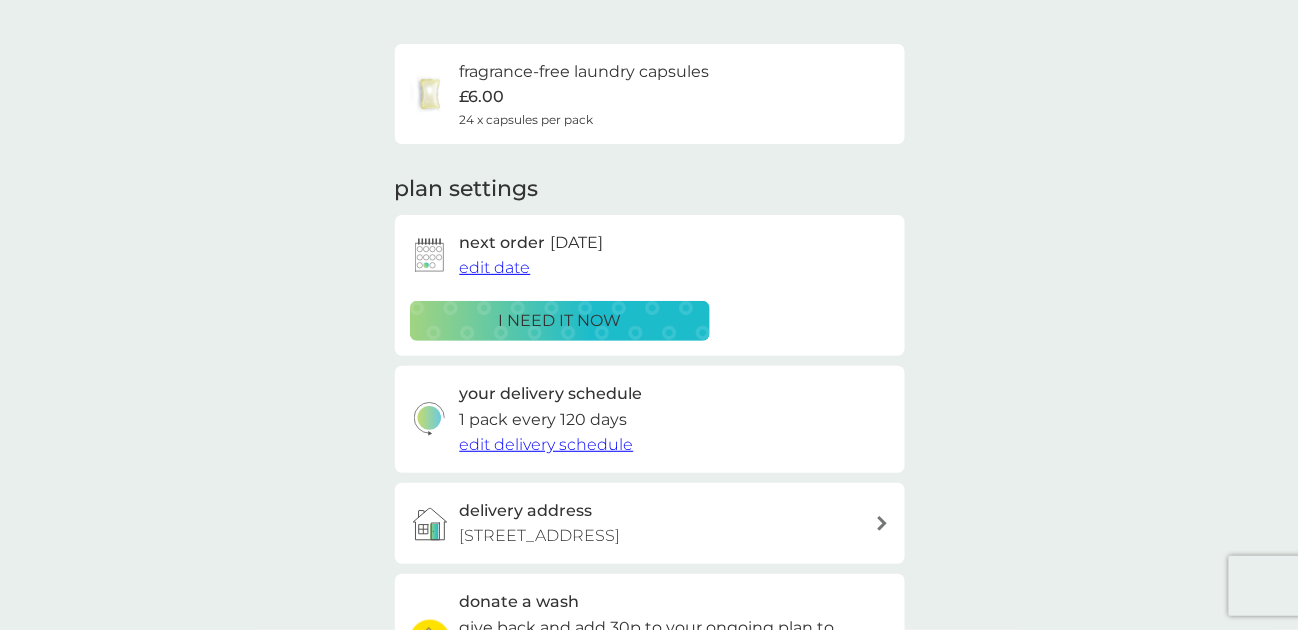 click on "edit date" at bounding box center (495, 267) 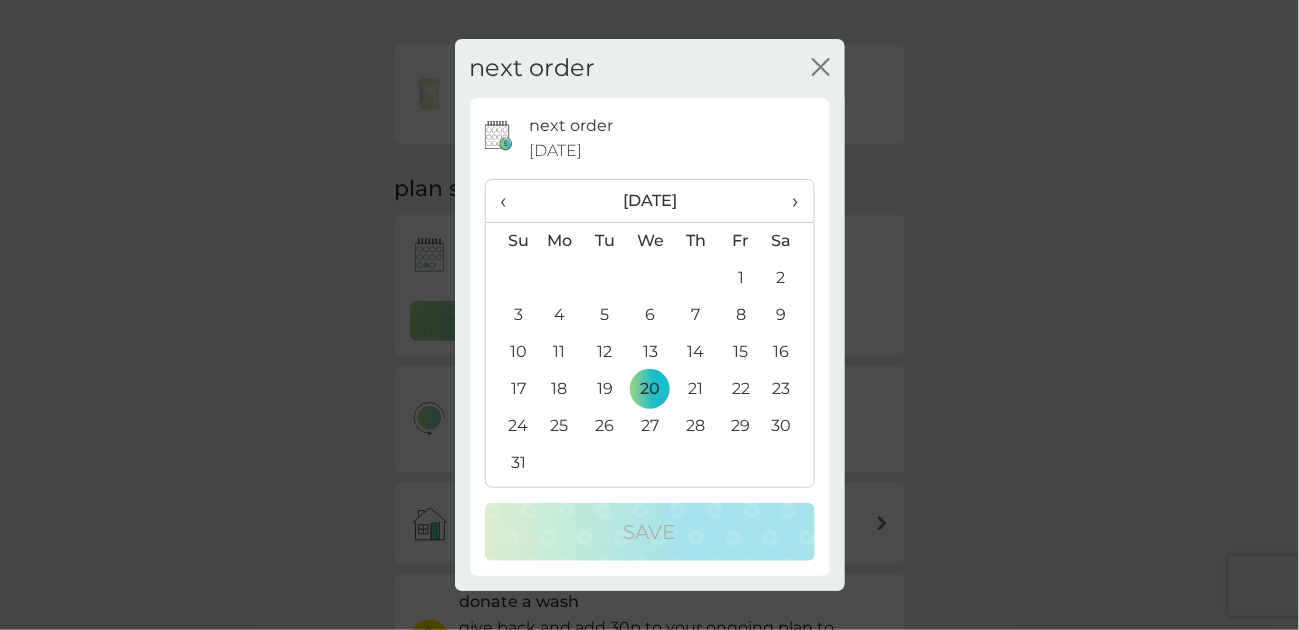 click on "‹" at bounding box center [511, 201] 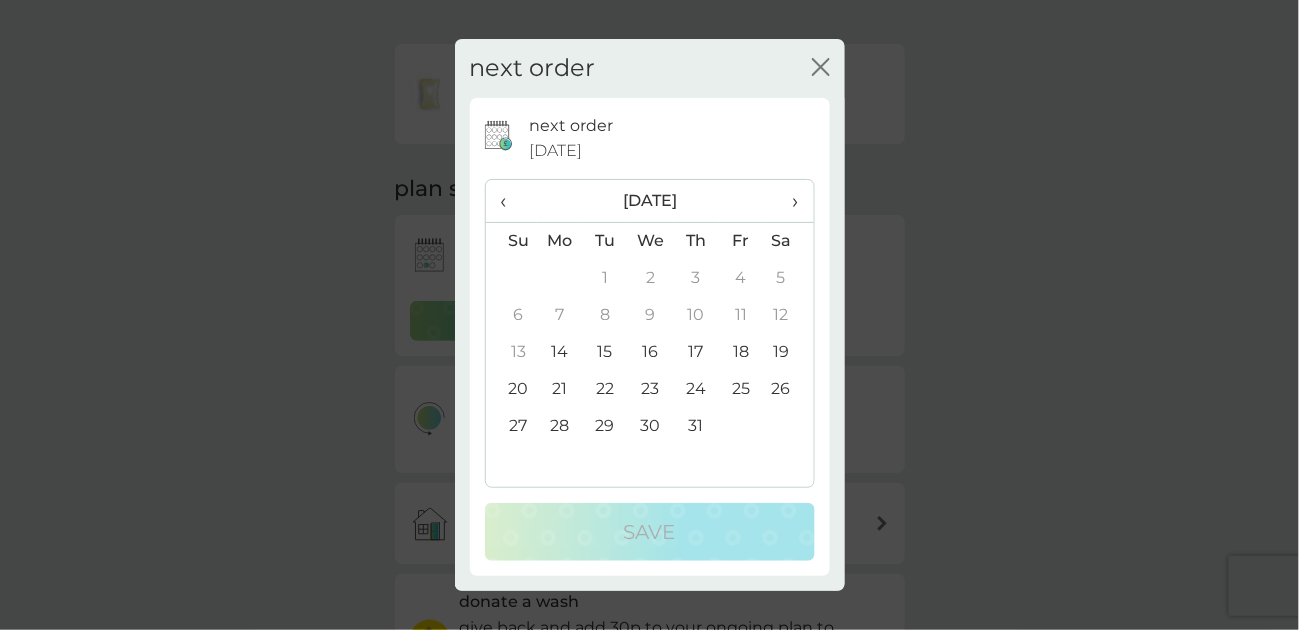 click on "21" at bounding box center (560, 389) 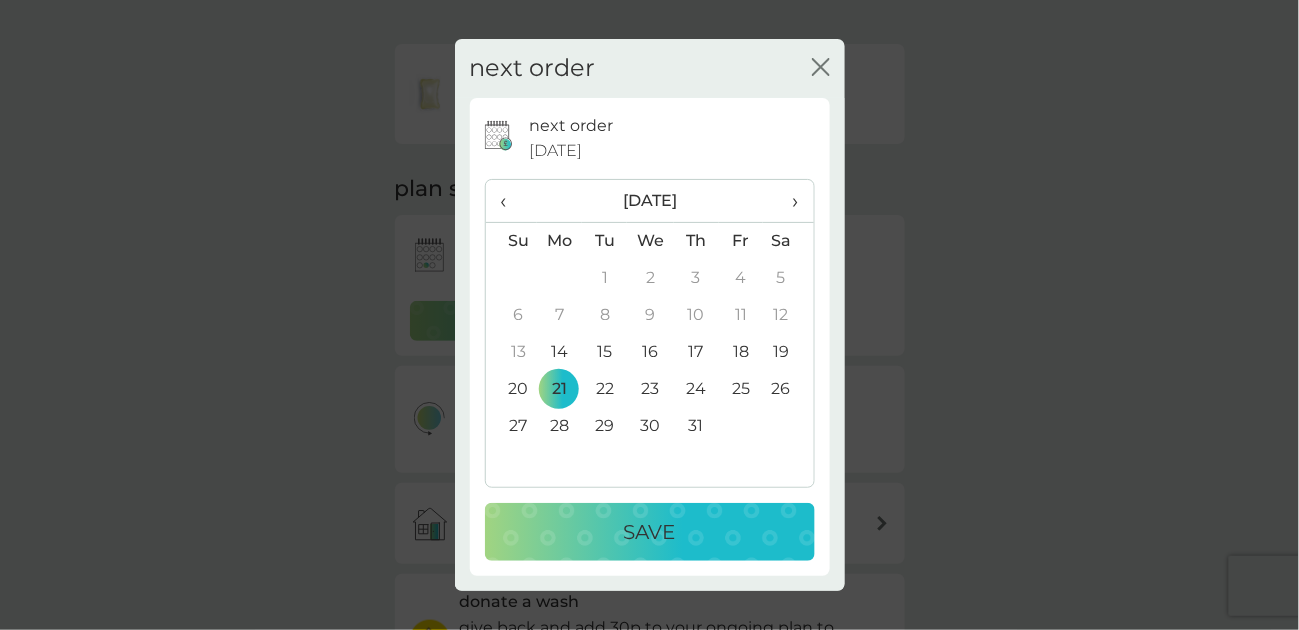 click on "Save" at bounding box center (650, 532) 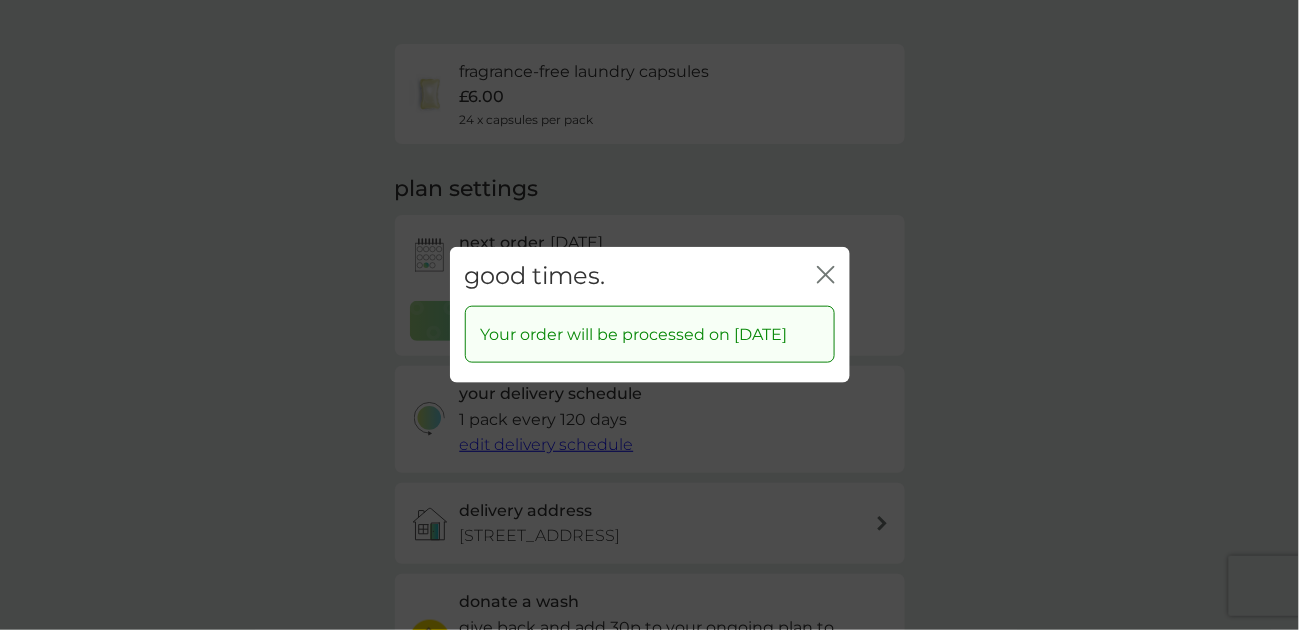click 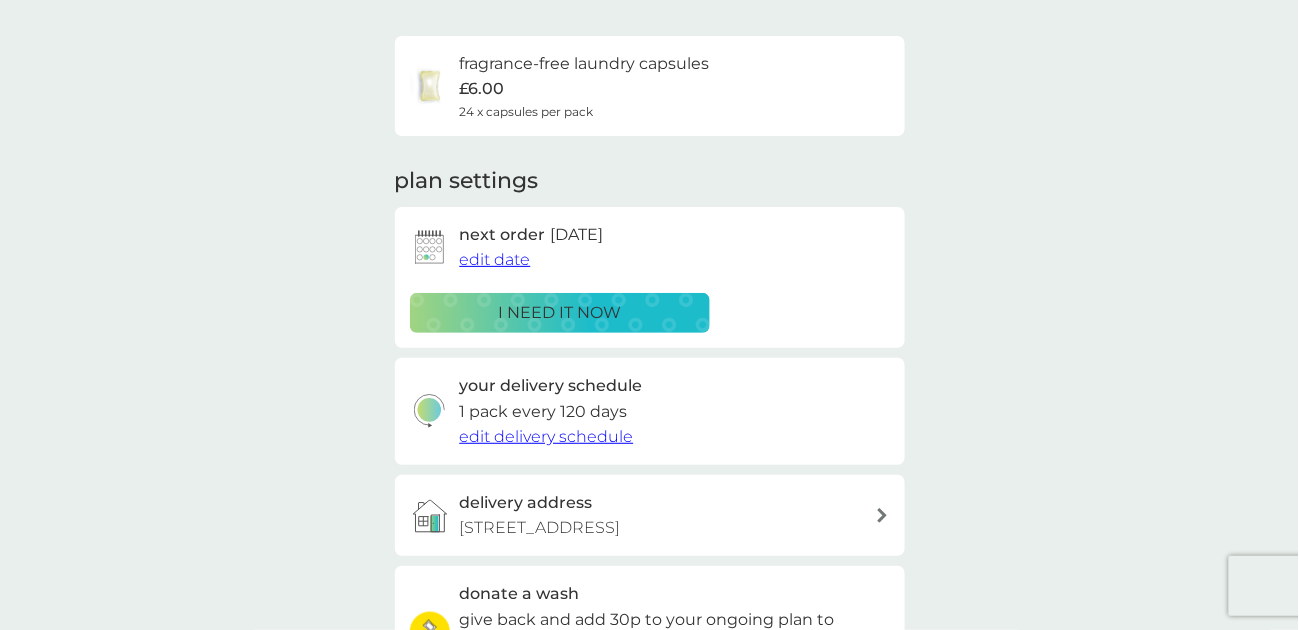 scroll, scrollTop: 0, scrollLeft: 0, axis: both 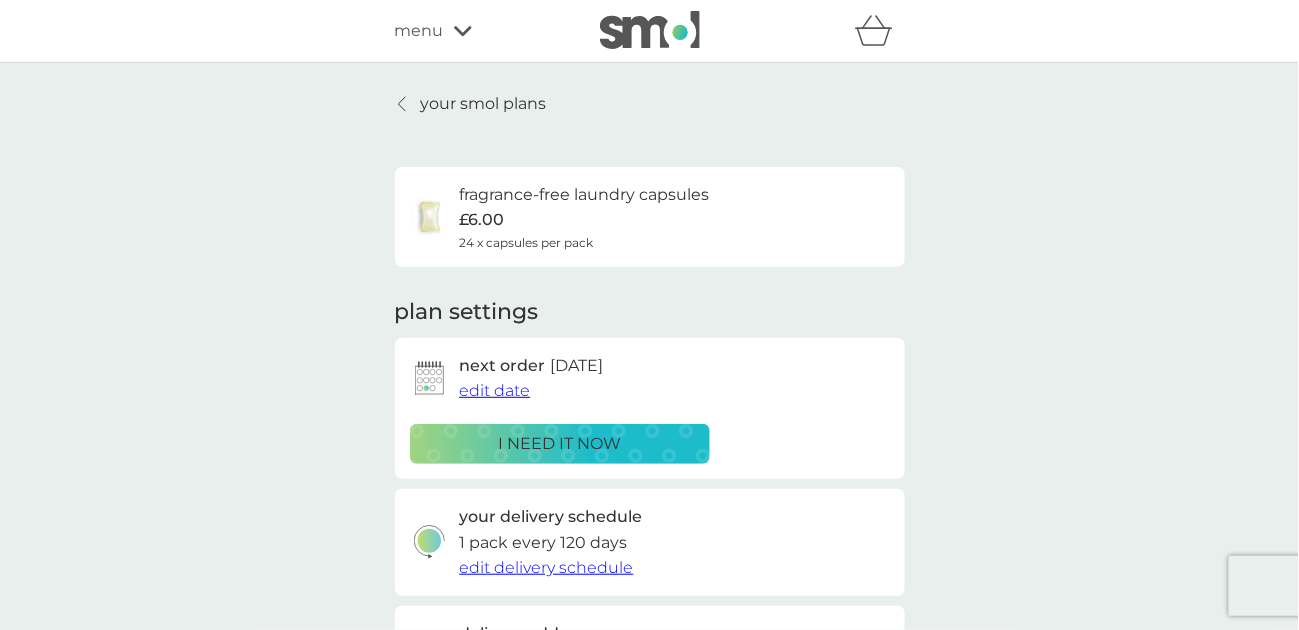 click on "your smol plans" at bounding box center [484, 104] 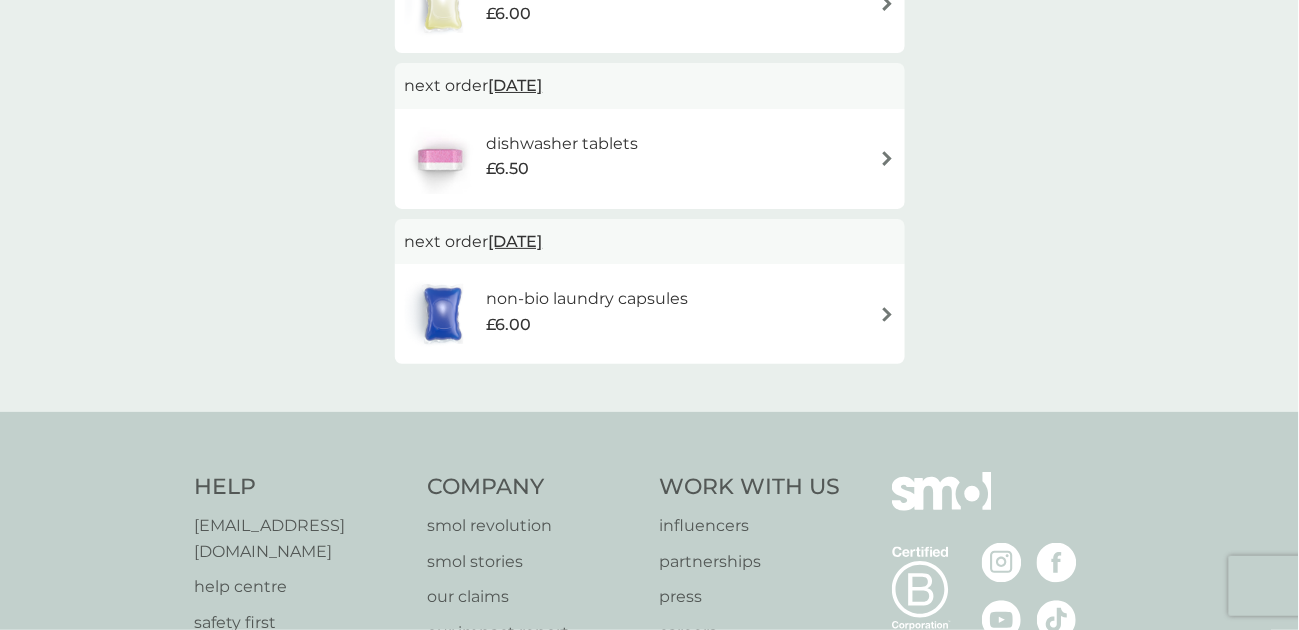 scroll, scrollTop: 285, scrollLeft: 0, axis: vertical 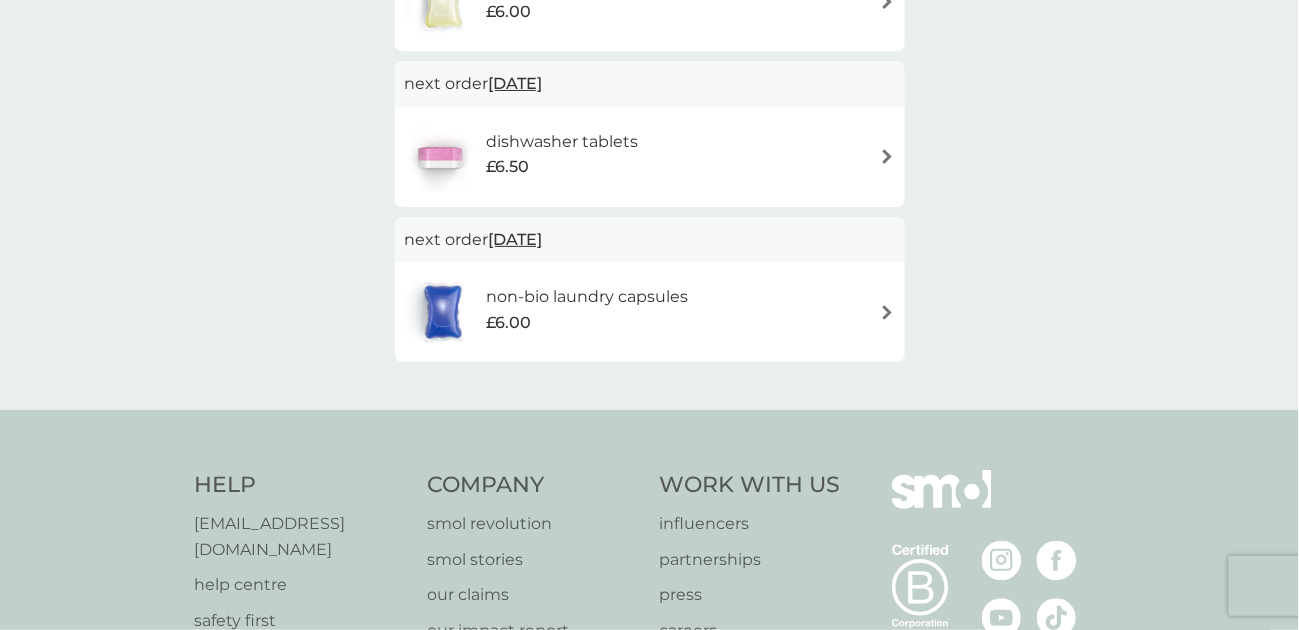 click at bounding box center (887, 312) 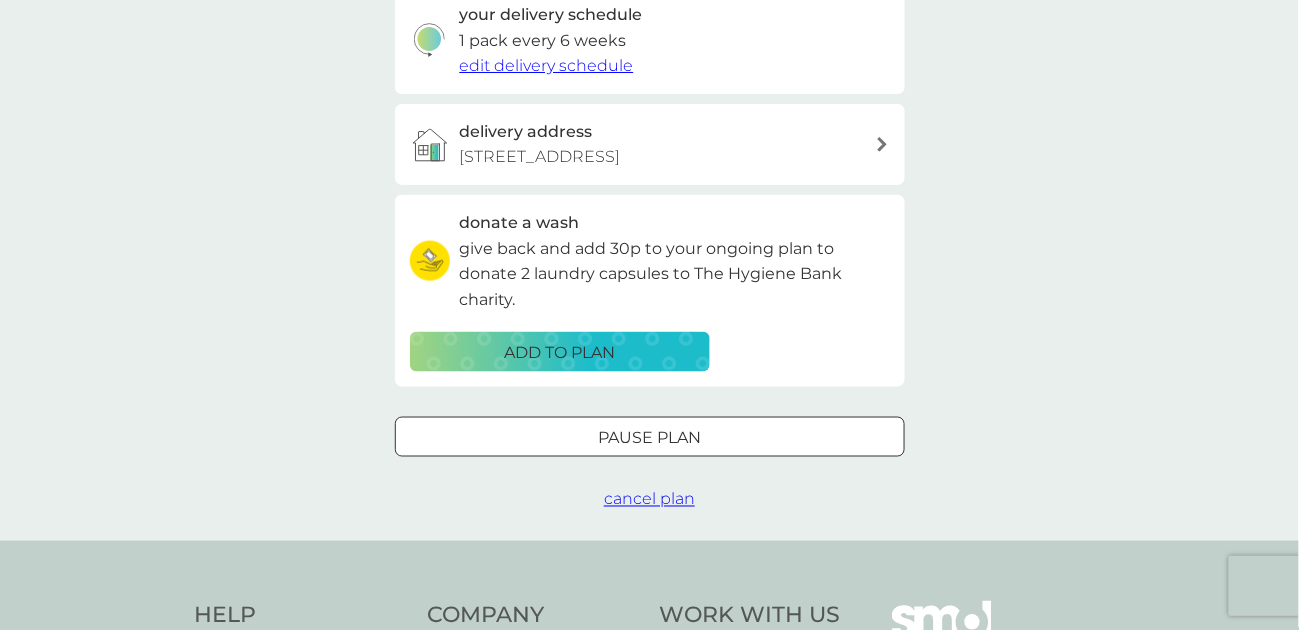 scroll, scrollTop: 504, scrollLeft: 0, axis: vertical 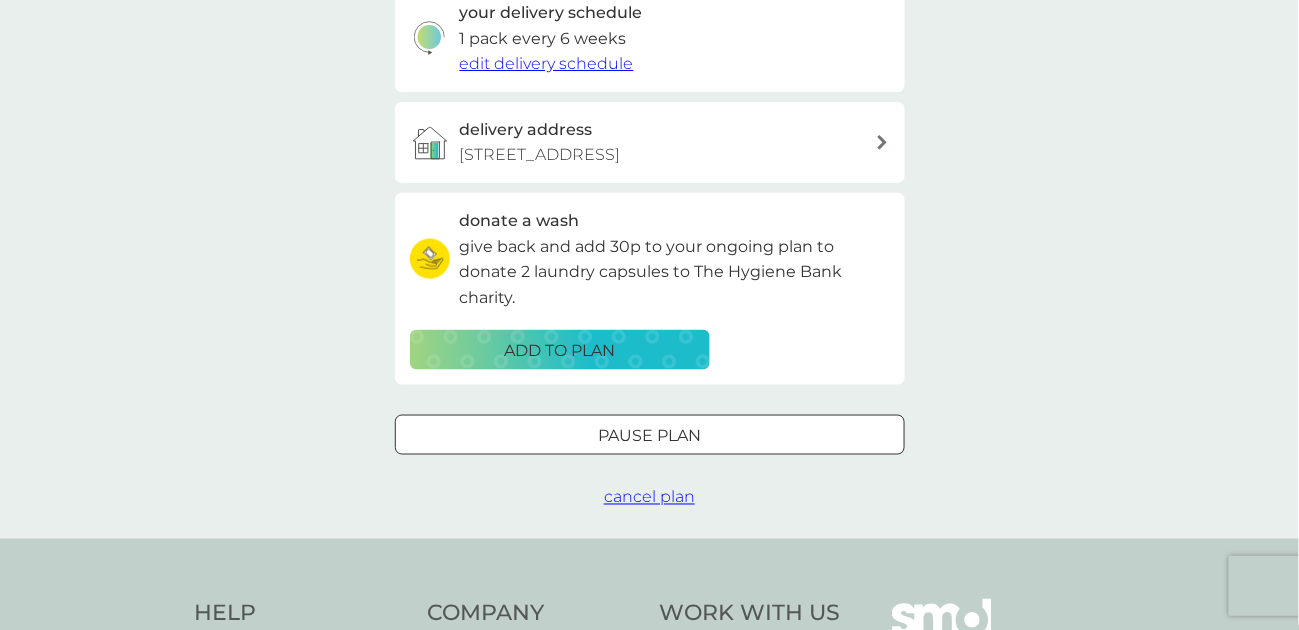 click on "cancel plan" at bounding box center (649, 497) 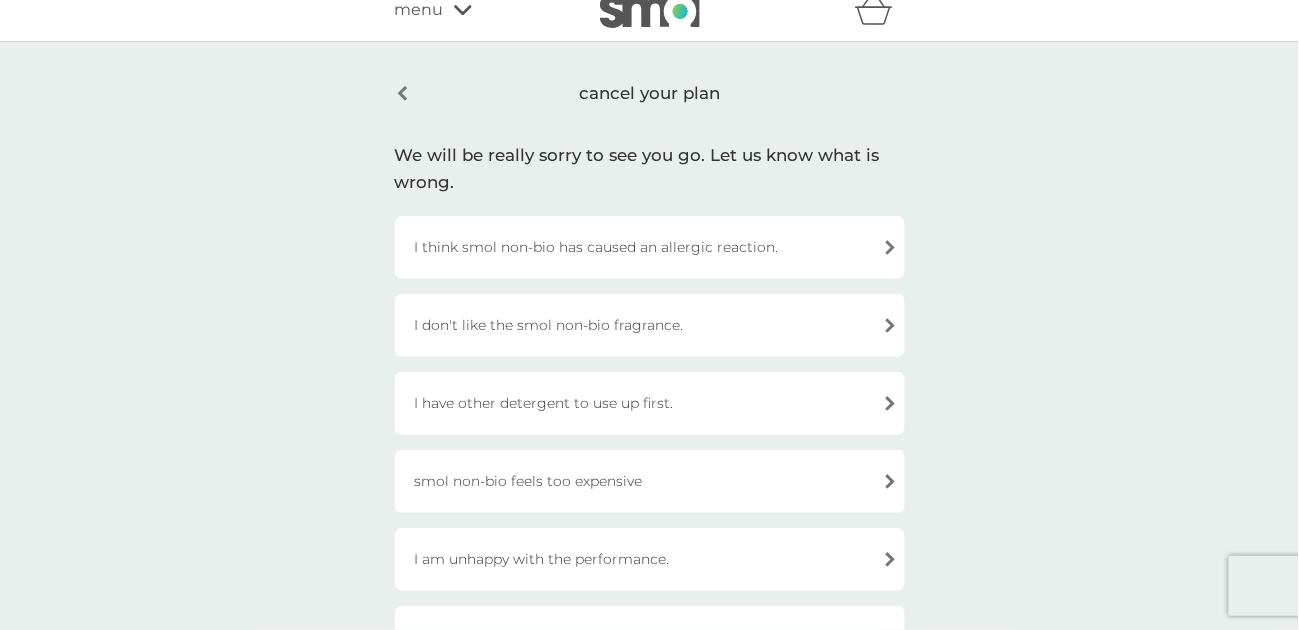 scroll, scrollTop: 22, scrollLeft: 0, axis: vertical 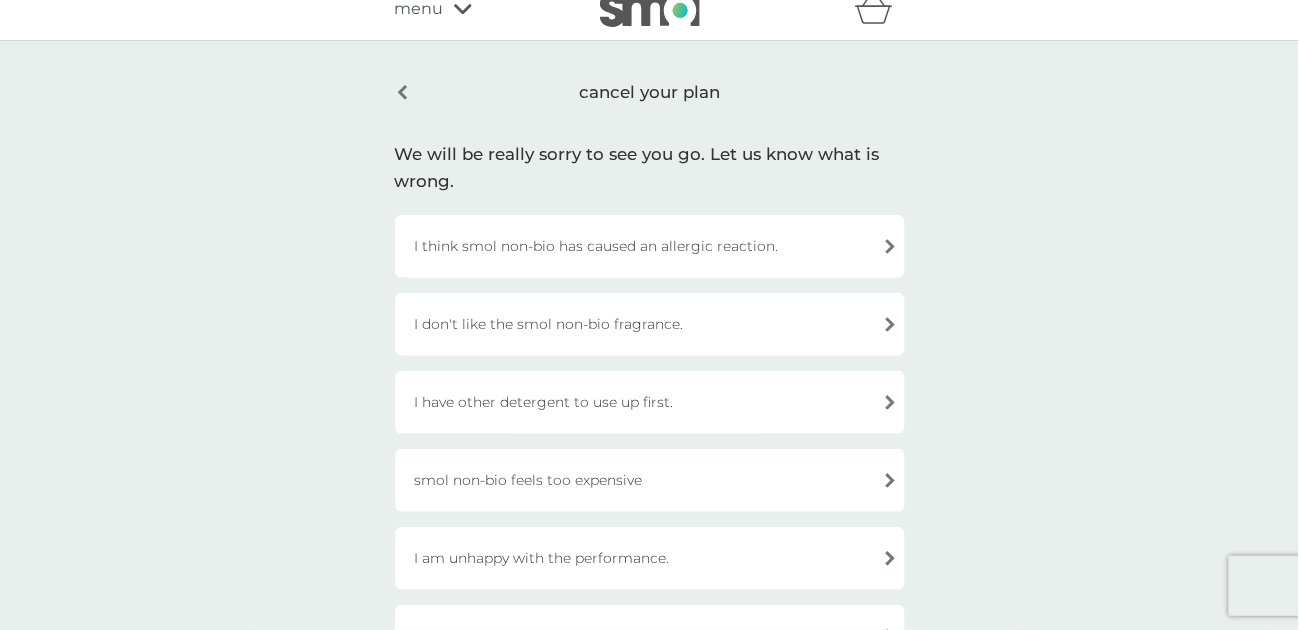 click on "I think smol non-bio has caused an allergic reaction." at bounding box center [650, 246] 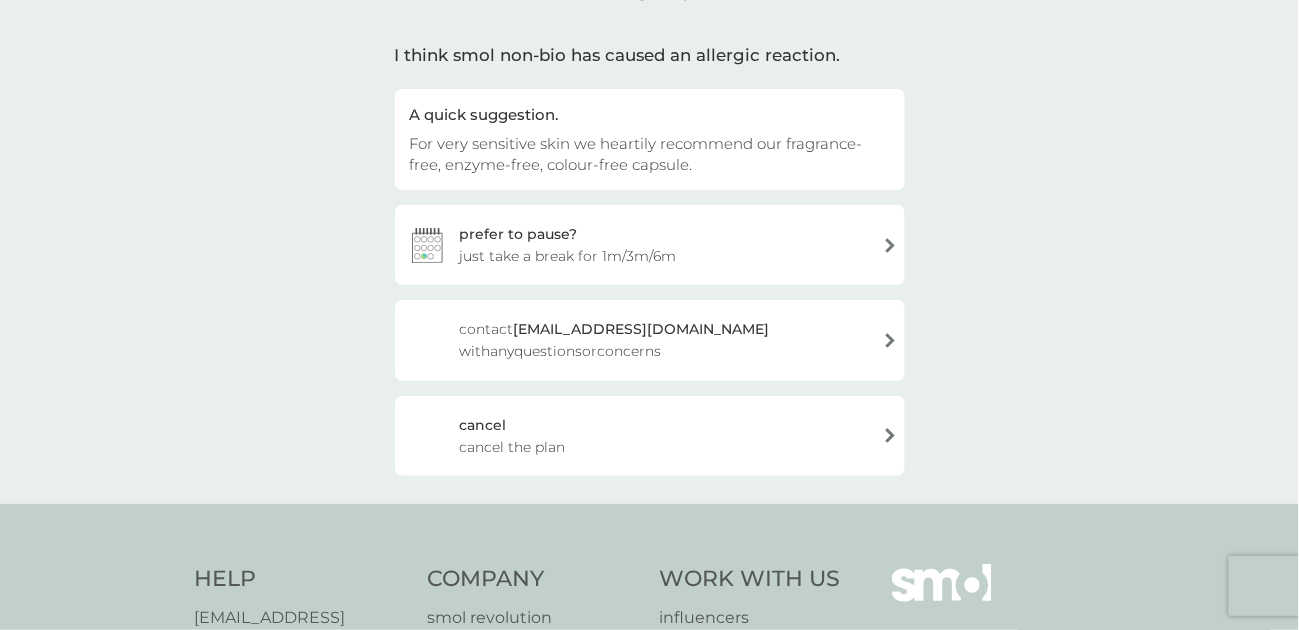 scroll, scrollTop: 128, scrollLeft: 0, axis: vertical 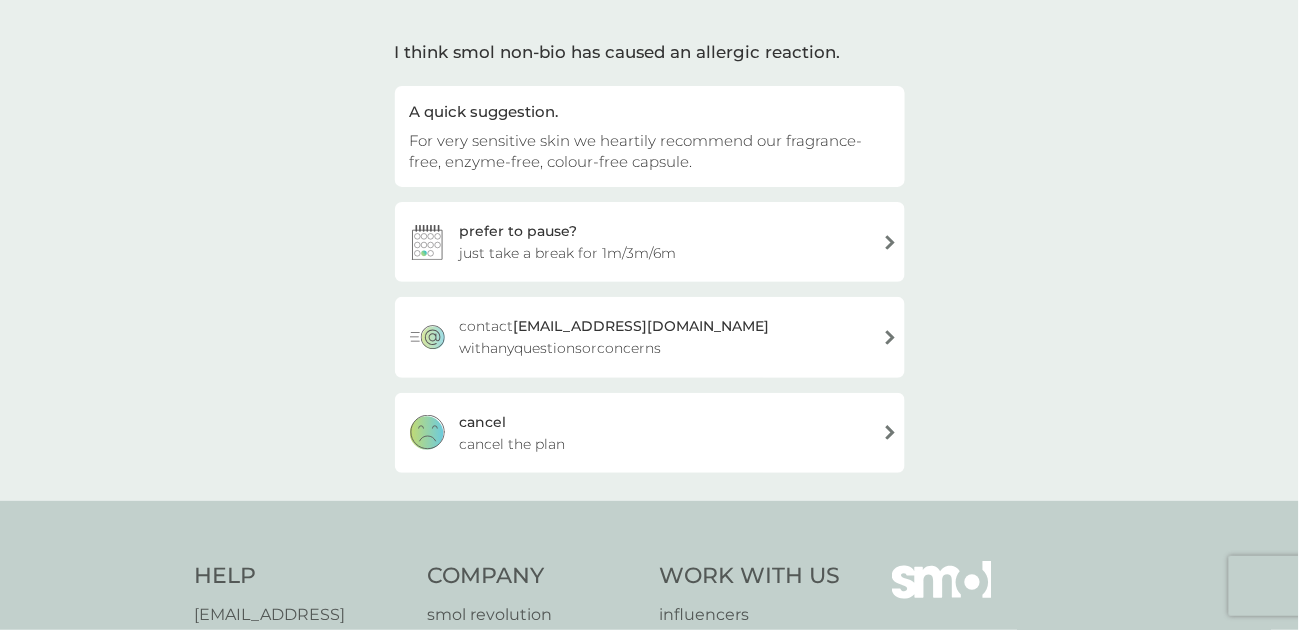 click on "cancel the plan" at bounding box center (513, 444) 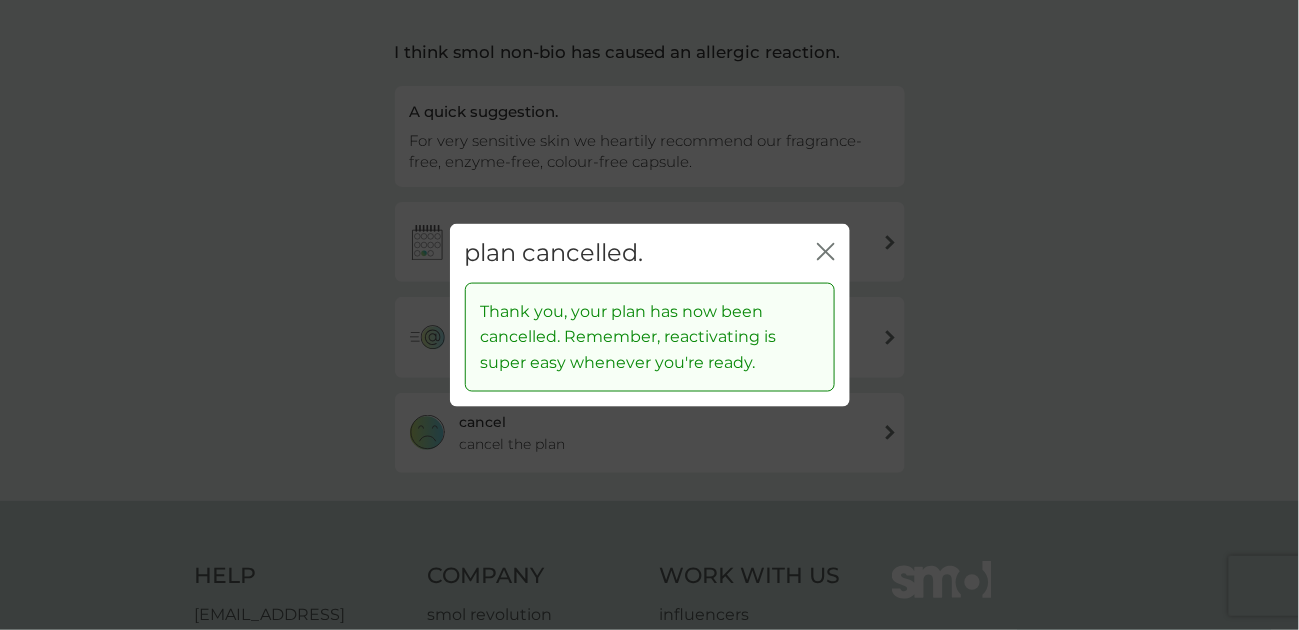 click 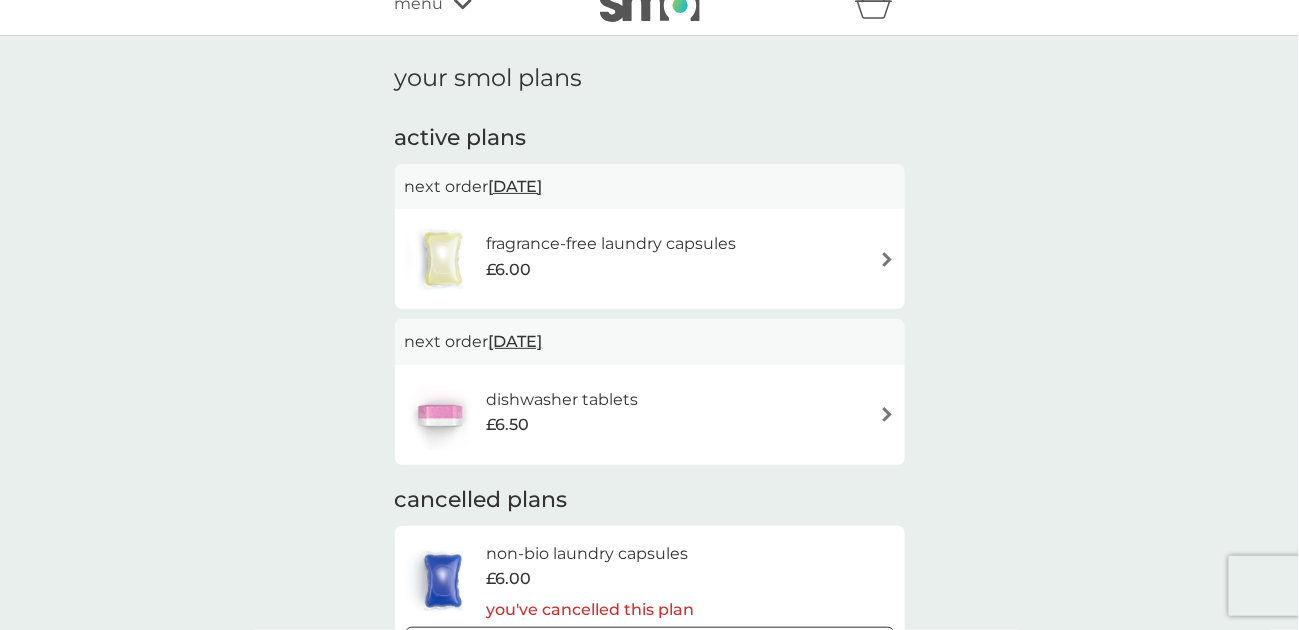 scroll, scrollTop: 0, scrollLeft: 0, axis: both 